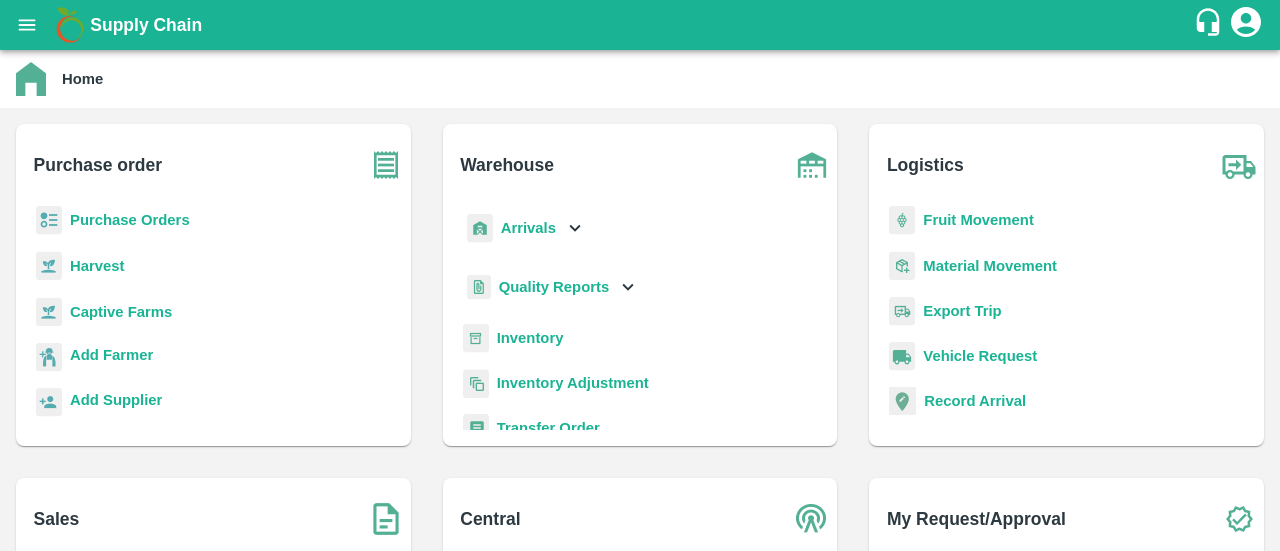 scroll, scrollTop: 0, scrollLeft: 0, axis: both 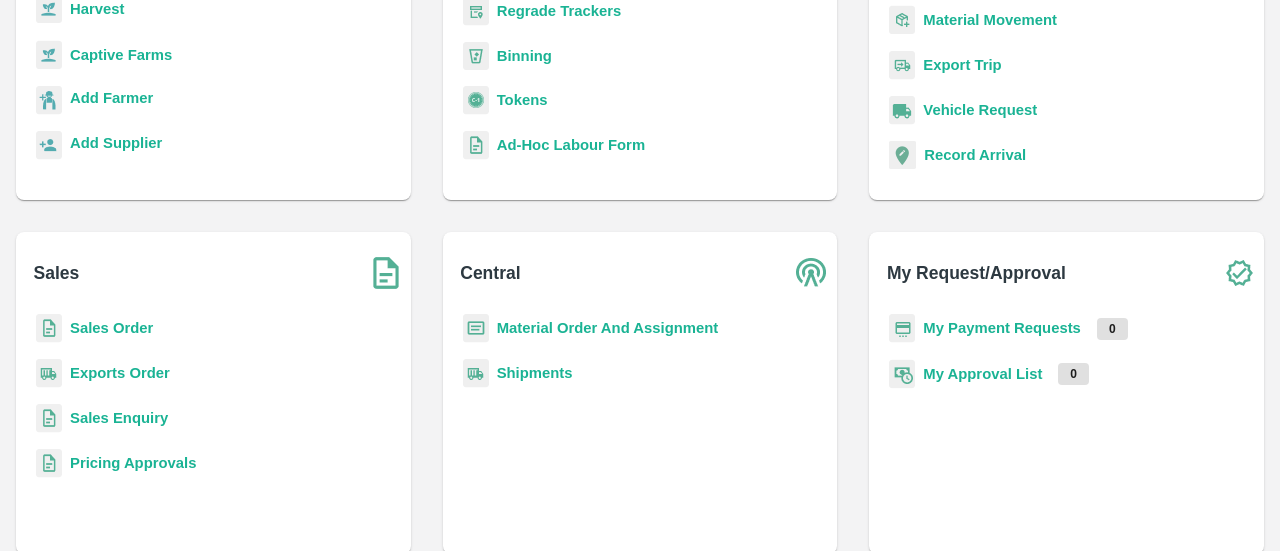 click on "Material Order And Assignment" at bounding box center (608, 328) 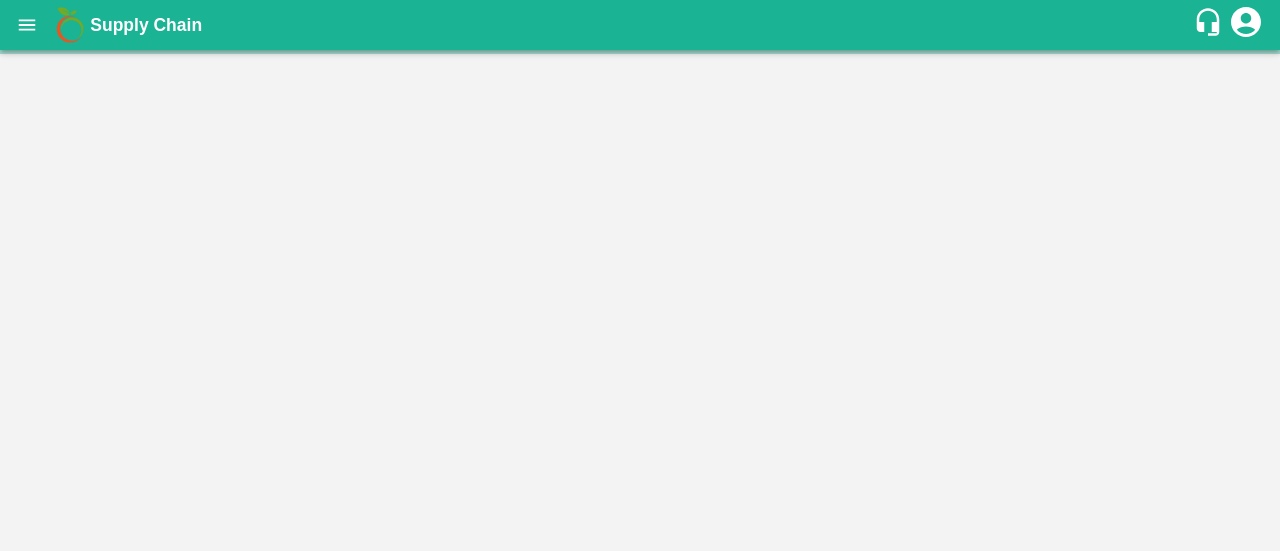 scroll, scrollTop: 0, scrollLeft: 0, axis: both 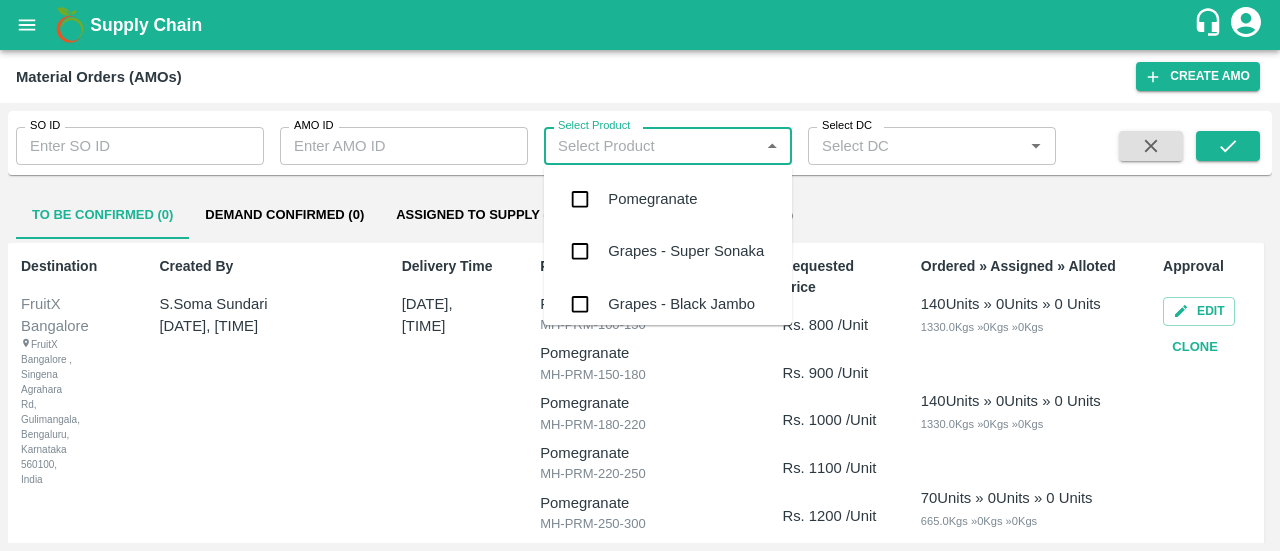 click on "Select Product" at bounding box center [651, 146] 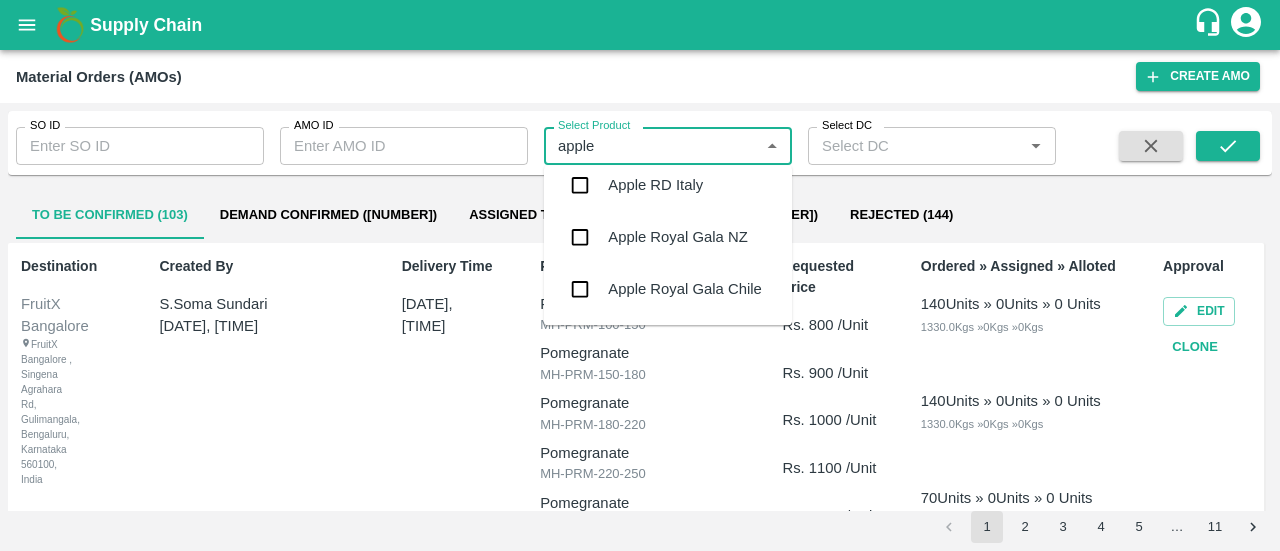 scroll, scrollTop: 859, scrollLeft: 0, axis: vertical 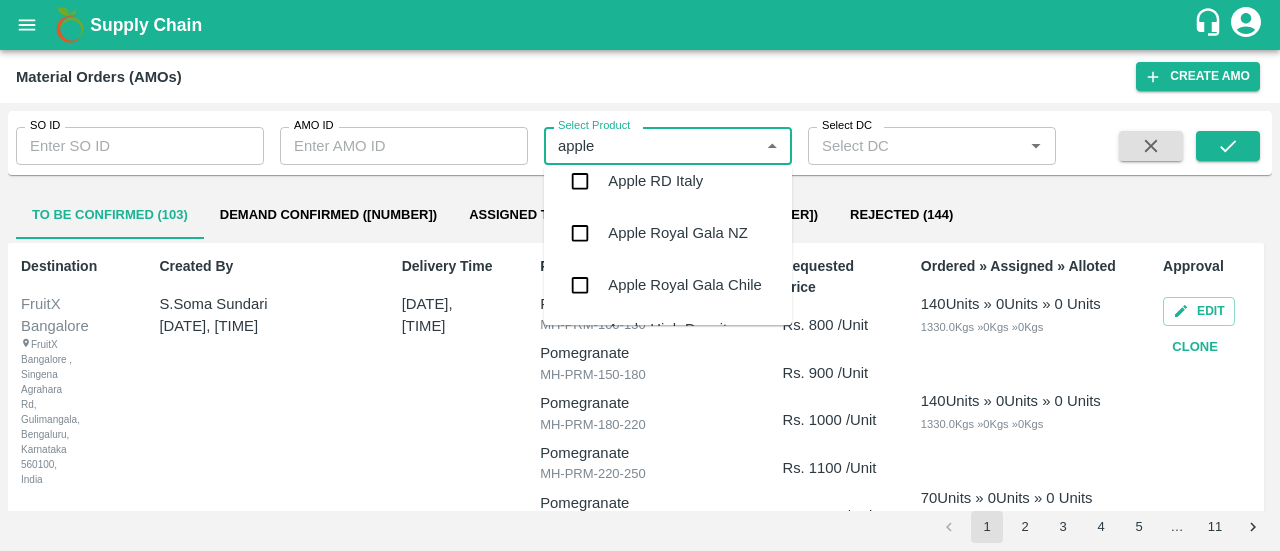 type on "apple" 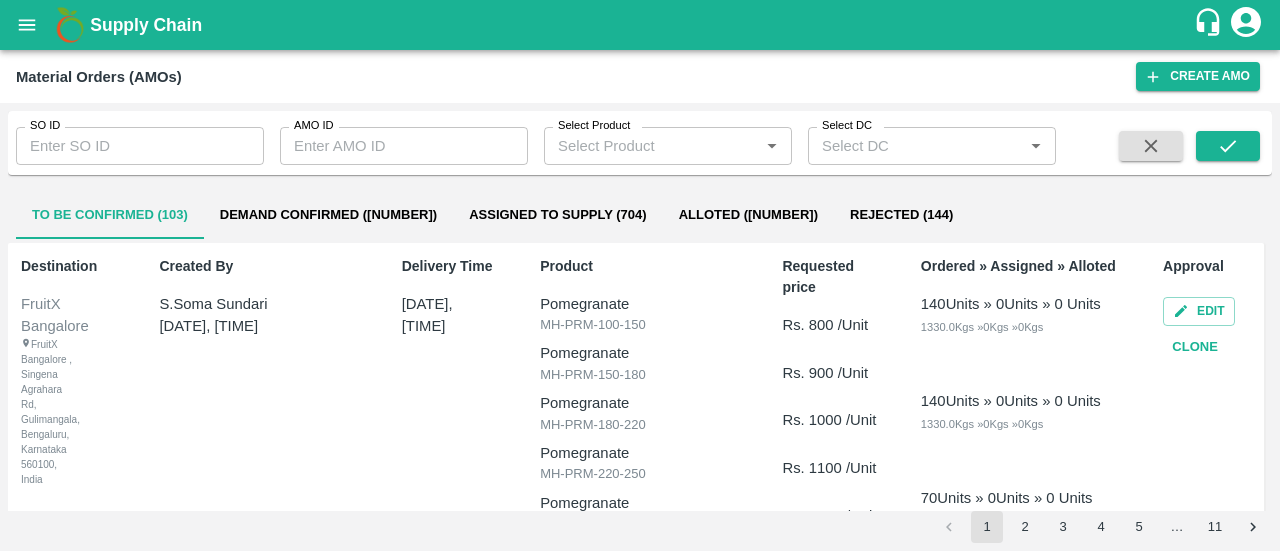 click on "Destination FruitX Bangalore FruitX Bangalore , [STREET], [CITY], [STATE] [POSTAL CODE], India Created By  [PERSON] [DATE], [TIME] Delivery Time [DATE], [TIME] Product Pomegranate MH-PRM-100-150 Pomegranate MH-PRM-150-180 Pomegranate MH-PRM-180-220 Pomegranate MH-PRM-220-250 Pomegranate MH-PRM-250-300 Pomegranate MH-PRM-300-350 Pomegranate MH-PRM-350-400 Pomegranate MH-SUPR-180++ Pomegranate MH-SUPR-100++ Pomegranate MH-Loose A Requested price Rs. [PRICE] /Unit Rs. [PRICE] /Unit Rs. [PRICE] /Unit Rs. [PRICE] /Unit Rs. [PRICE] /Unit Rs. [PRICE] /Unit Rs. [PRICE] /Unit Rs. [PRICE] /Unit Rs. [PRICE] /Unit Rs. [PRICE] /Unit Ordered » Assigned » Alloted [NUMBER]  Units »   0  Units »   0   Units [NUMBER]  Kgs »  0  Kgs »  0  Kgs [NUMBER]  Units »   0  Units »   0   Units [NUMBER]  Kgs »  0  Kgs »  0  Kgs [NUMBER]  Units »   0  Units »   0   Units [NUMBER]  Kgs »  0  Kgs »  0  Kgs [NUMBER] [NUMBER]" at bounding box center (640, 347) 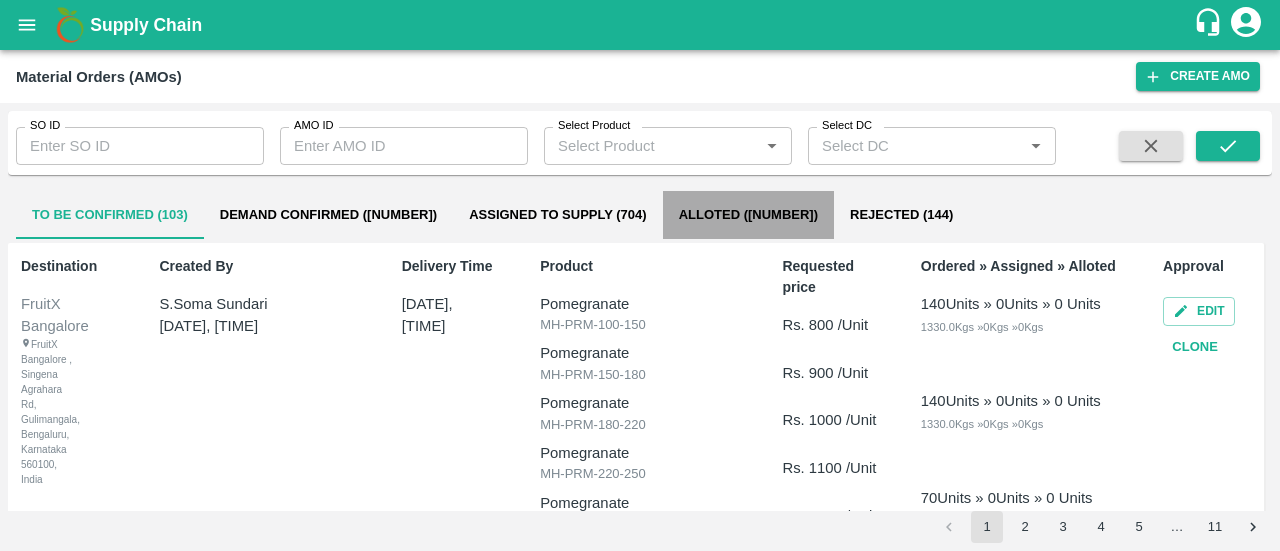 click on "Alloted ([NUMBER])" at bounding box center [748, 215] 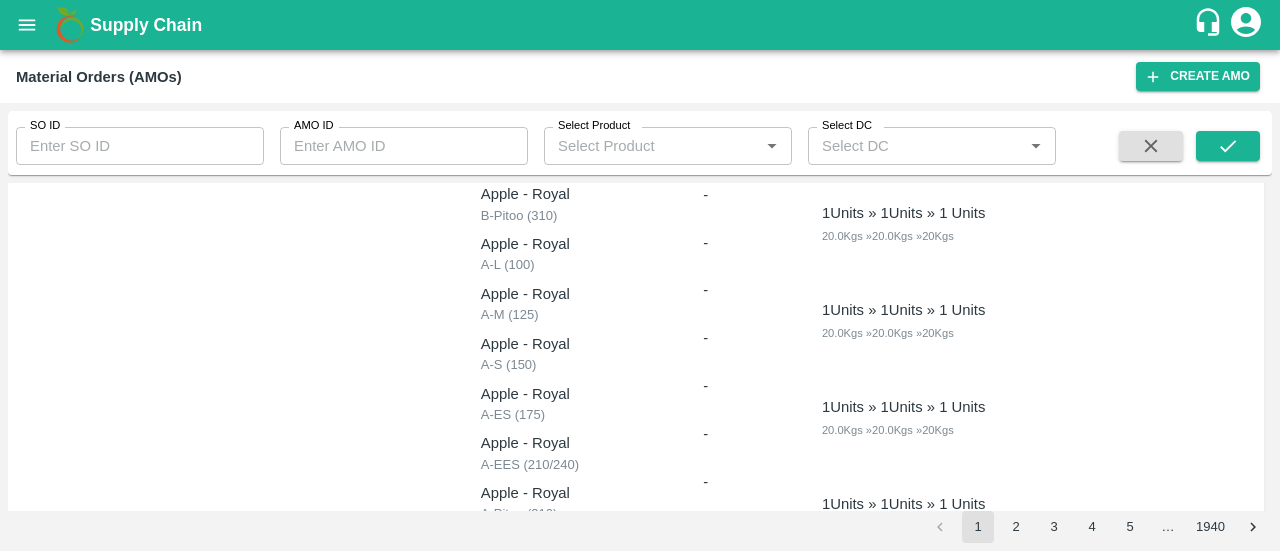 scroll, scrollTop: 2516, scrollLeft: 0, axis: vertical 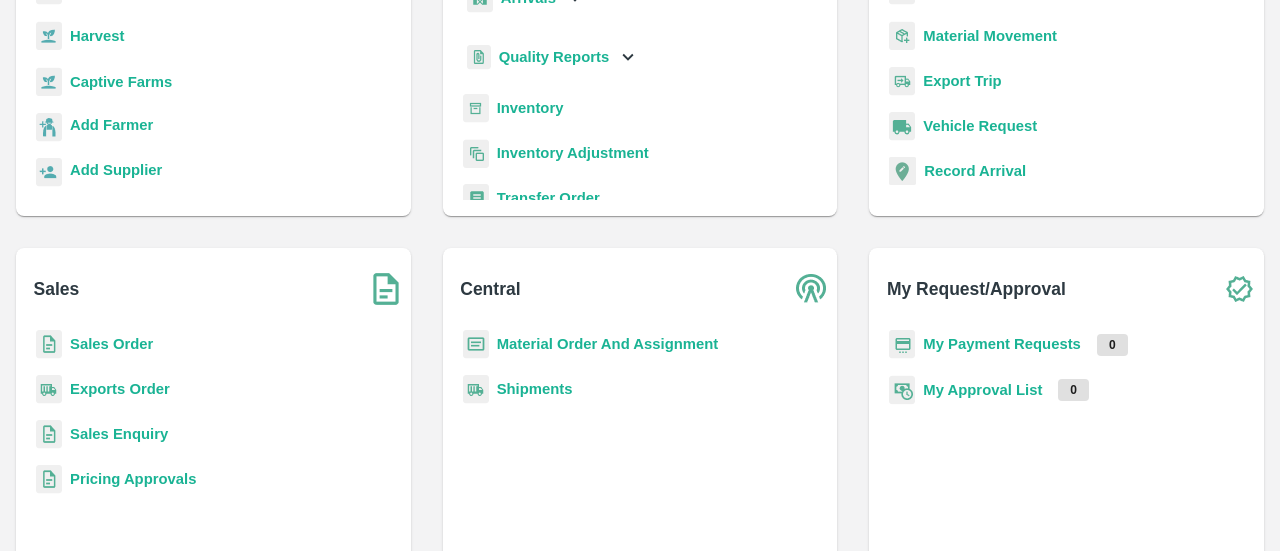 click on "Shipments" at bounding box center (535, 389) 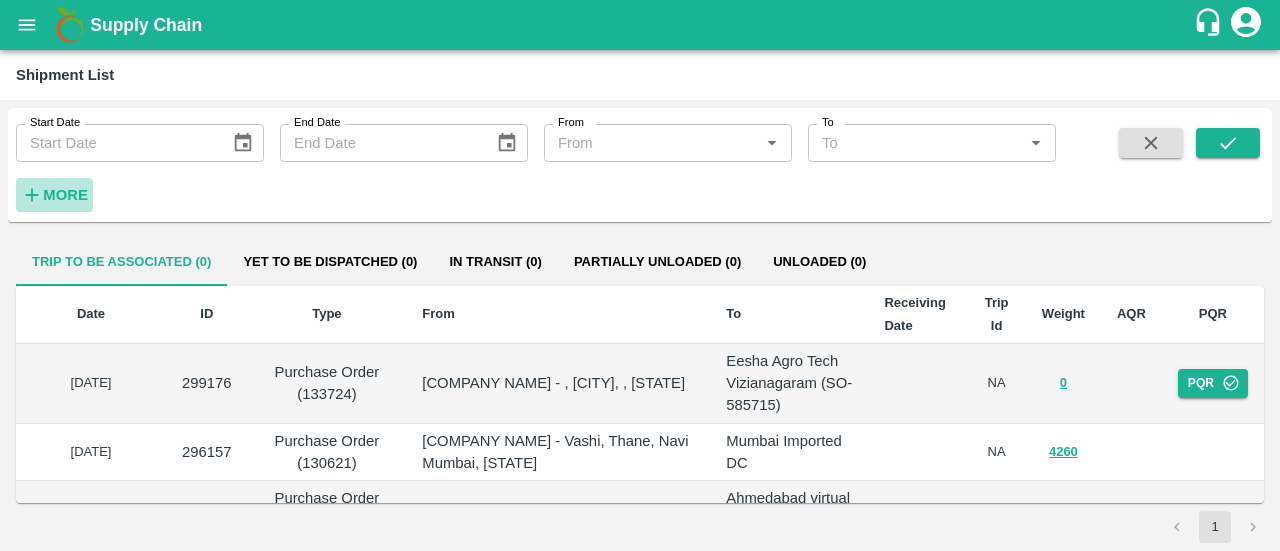 click on "More" at bounding box center [65, 195] 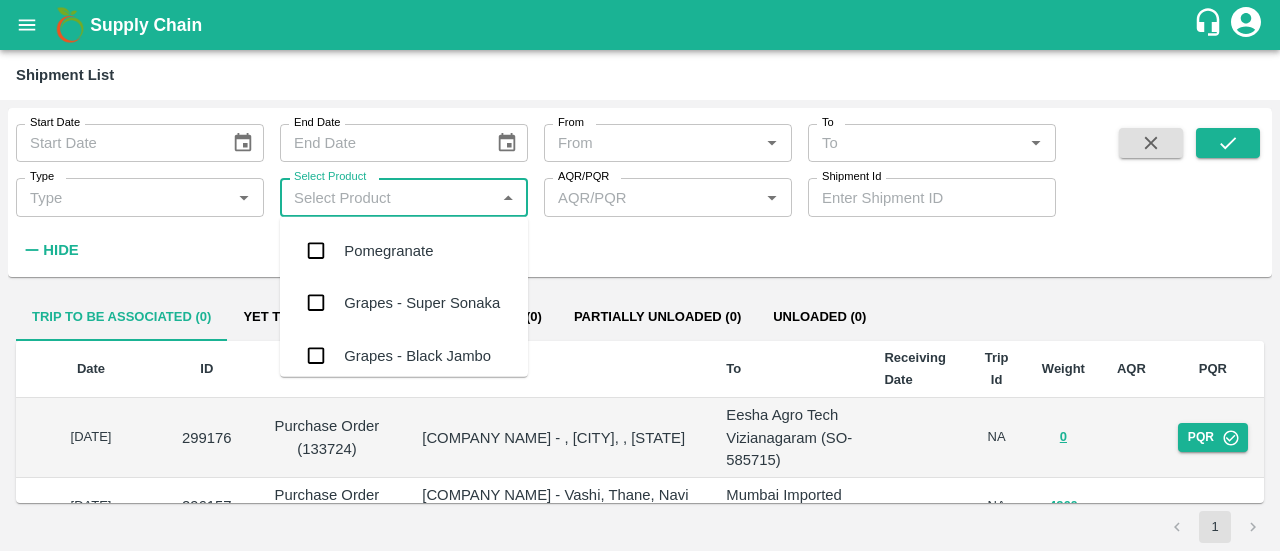 click on "Select Product" at bounding box center [387, 197] 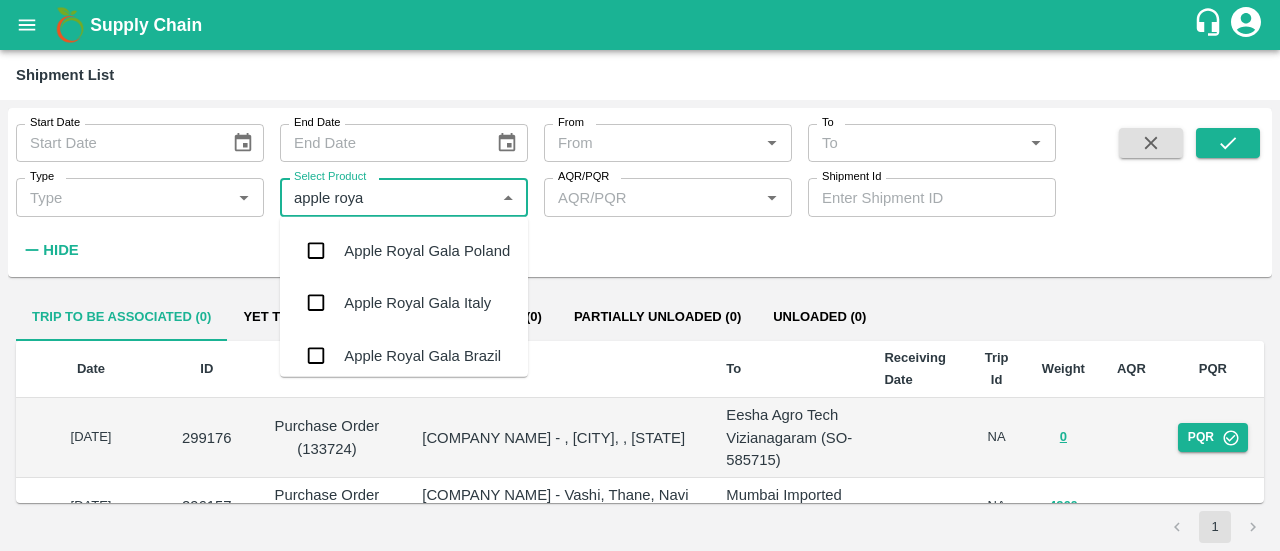 type on "apple royal" 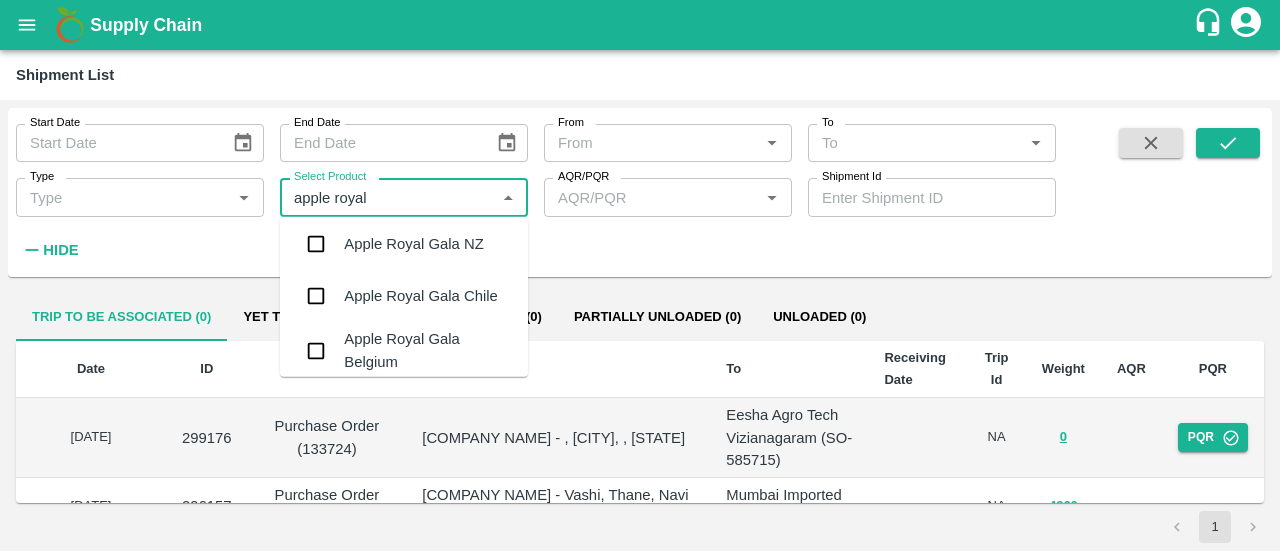 scroll, scrollTop: 165, scrollLeft: 0, axis: vertical 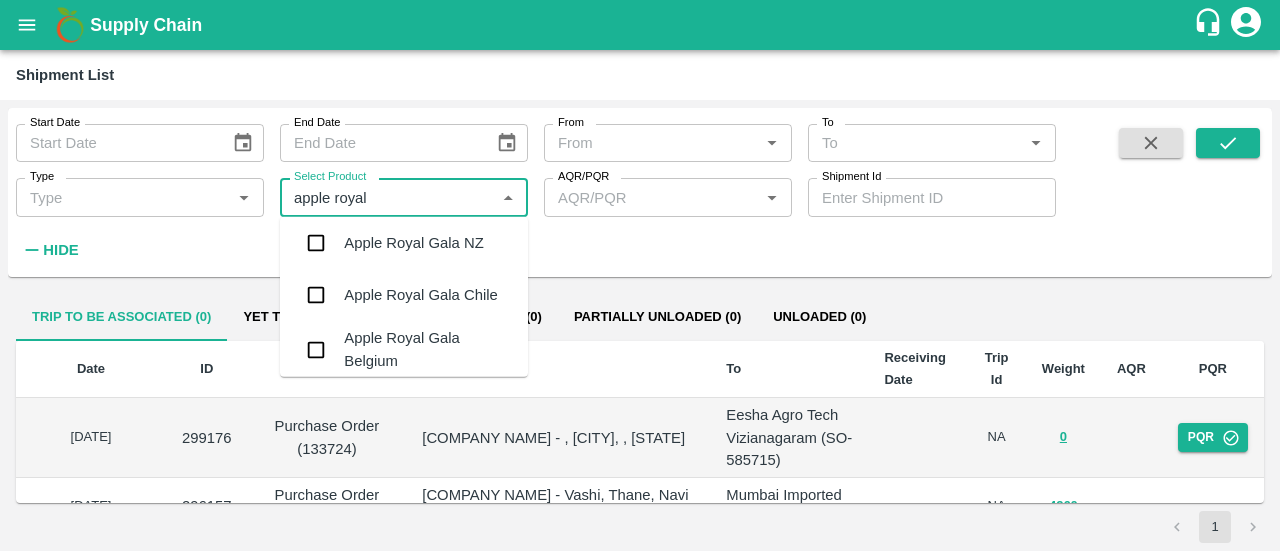 click on "Apple Royal Gala NZ" at bounding box center [404, 243] 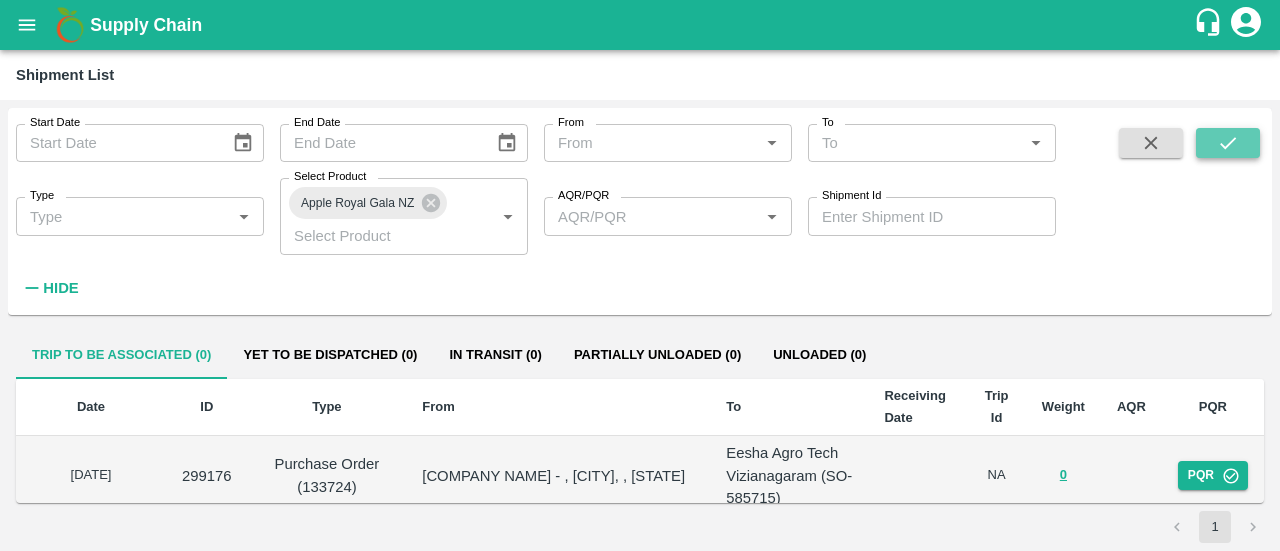 click 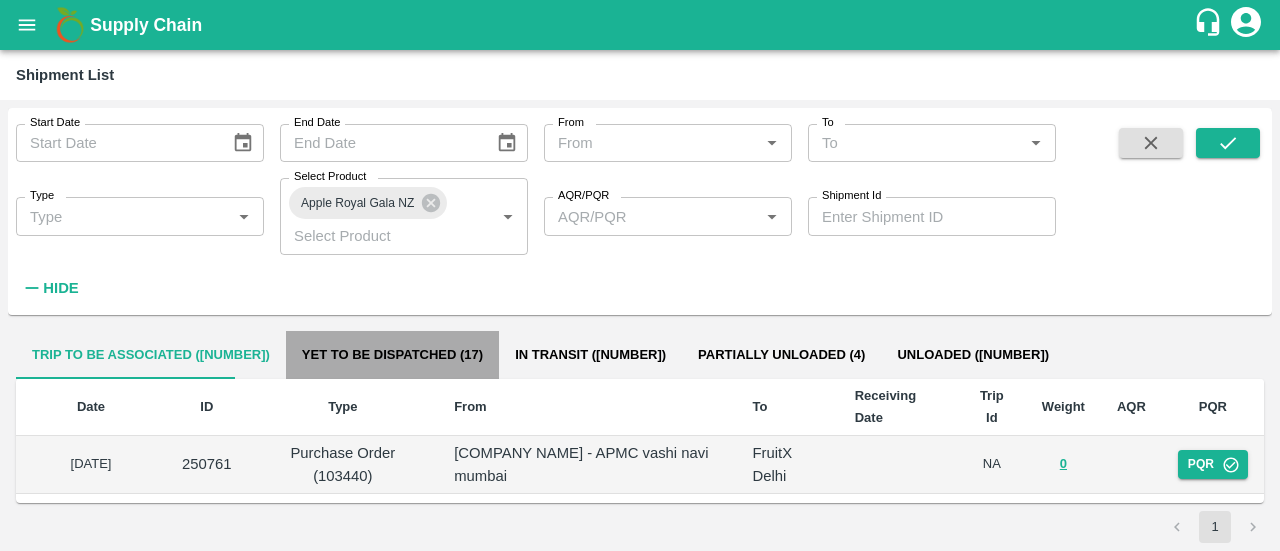 click on "Yet to be dispatched (17)" at bounding box center (392, 355) 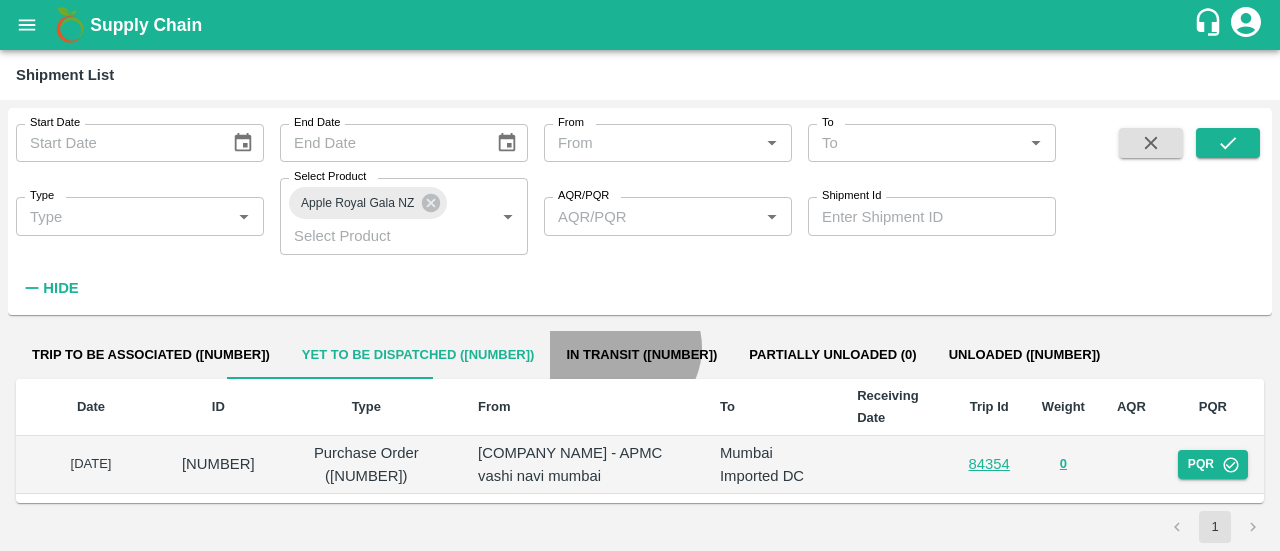 click on "In transit (13)" at bounding box center [641, 355] 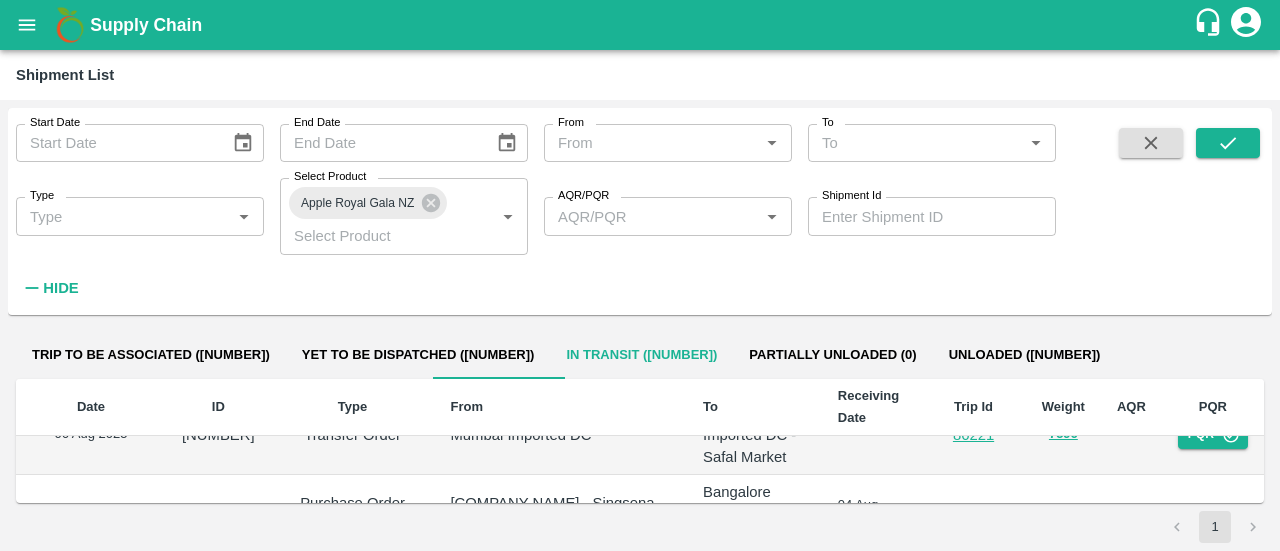 scroll, scrollTop: 0, scrollLeft: 0, axis: both 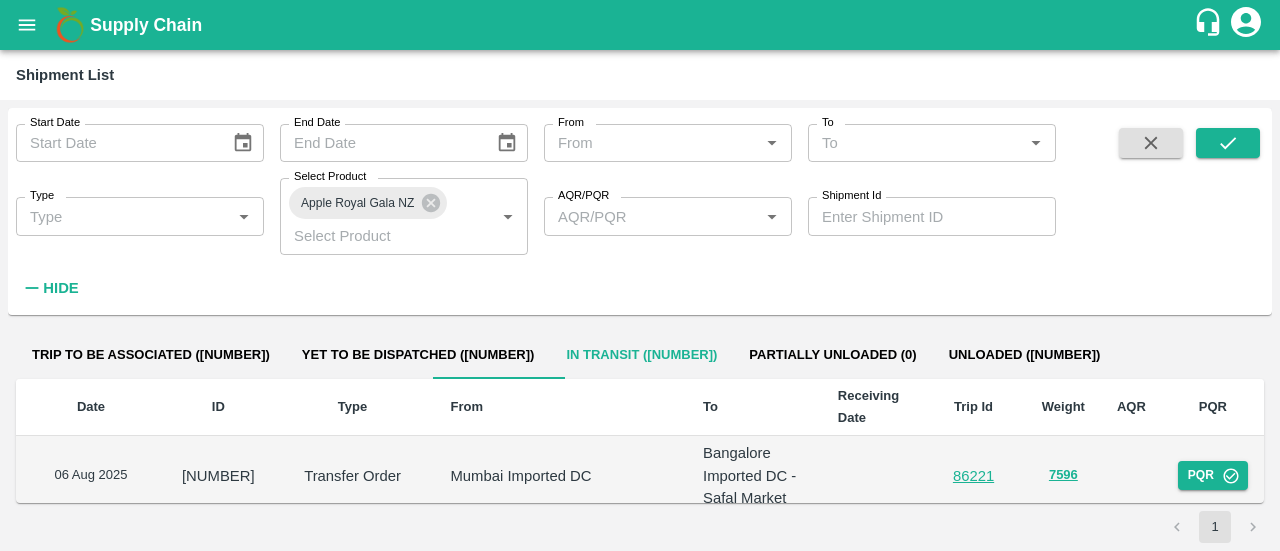 click on "86221" at bounding box center [973, 476] 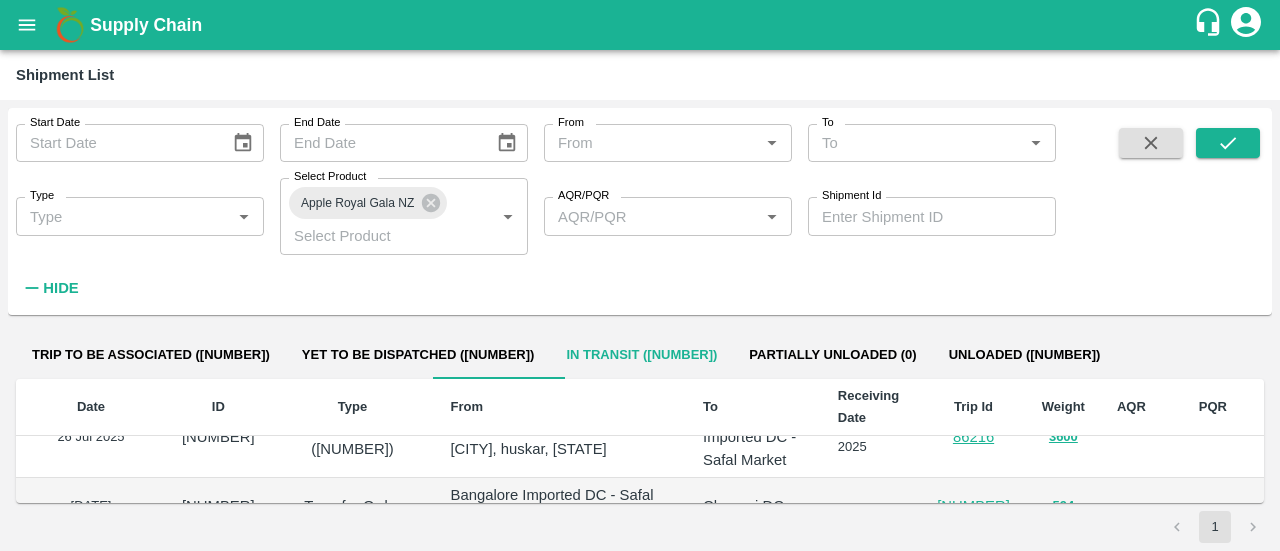 scroll, scrollTop: 0, scrollLeft: 0, axis: both 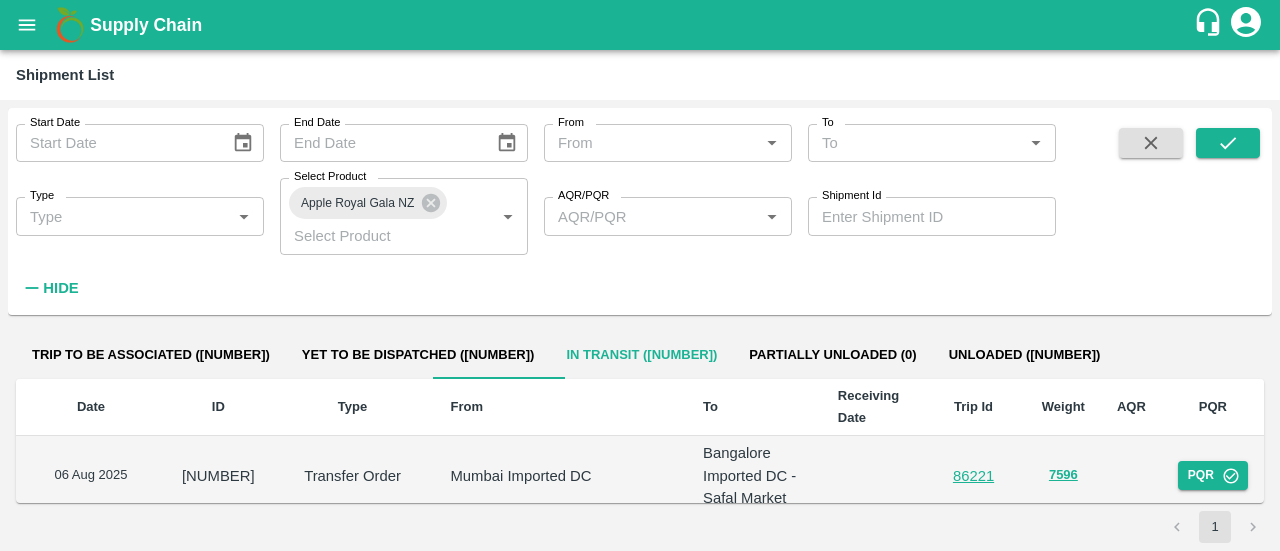 click on "86221" at bounding box center (973, 476) 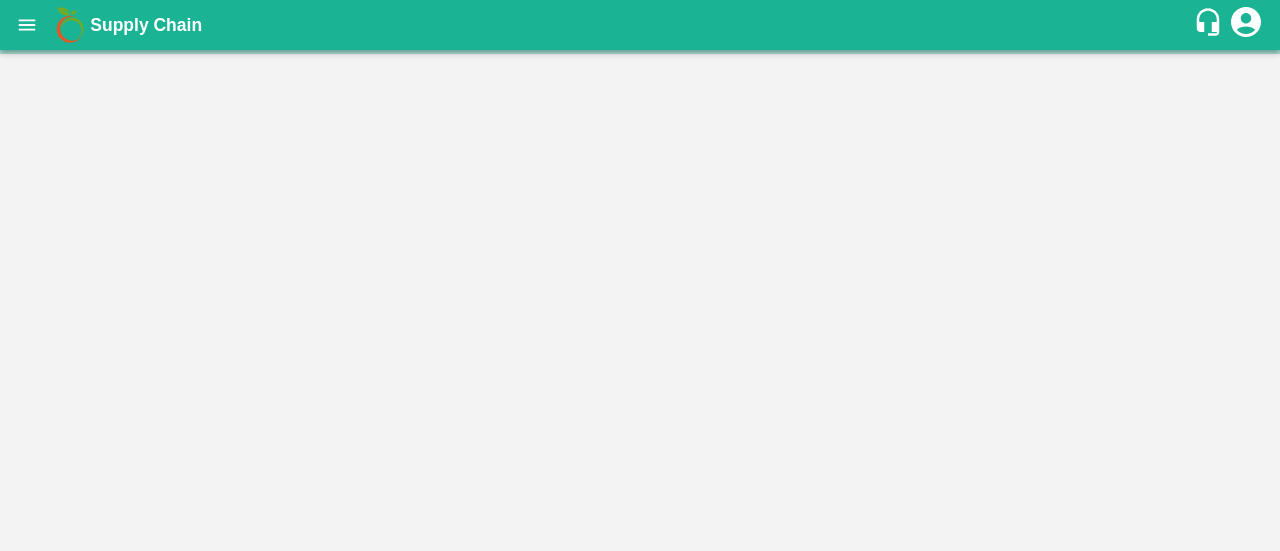 scroll, scrollTop: 0, scrollLeft: 0, axis: both 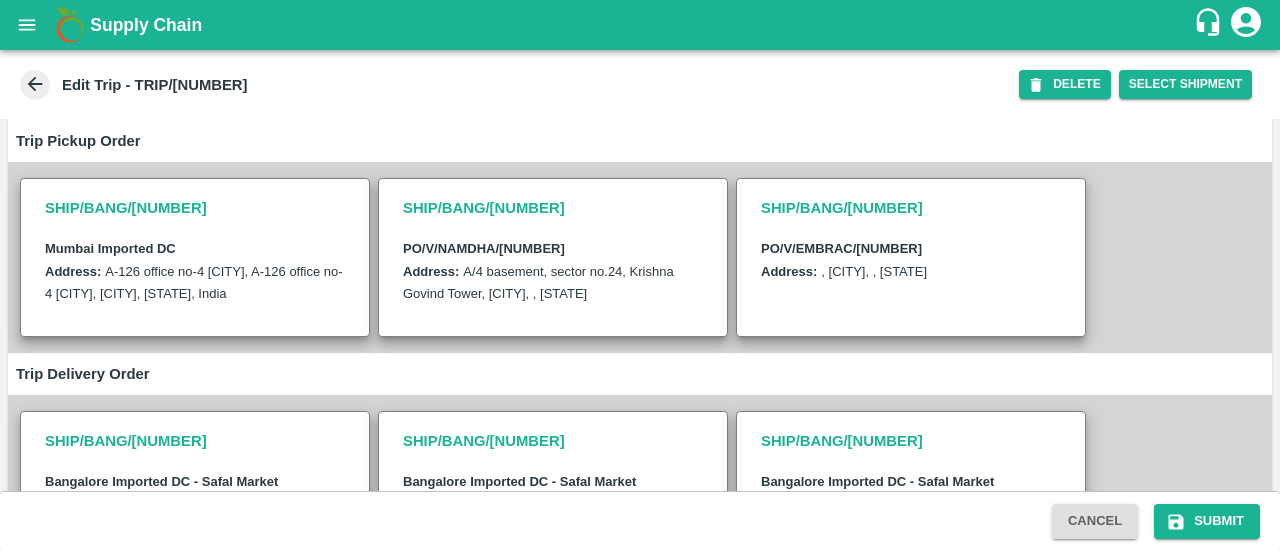 click on "SHIP/BANG/[NUMBER]" at bounding box center (195, 208) 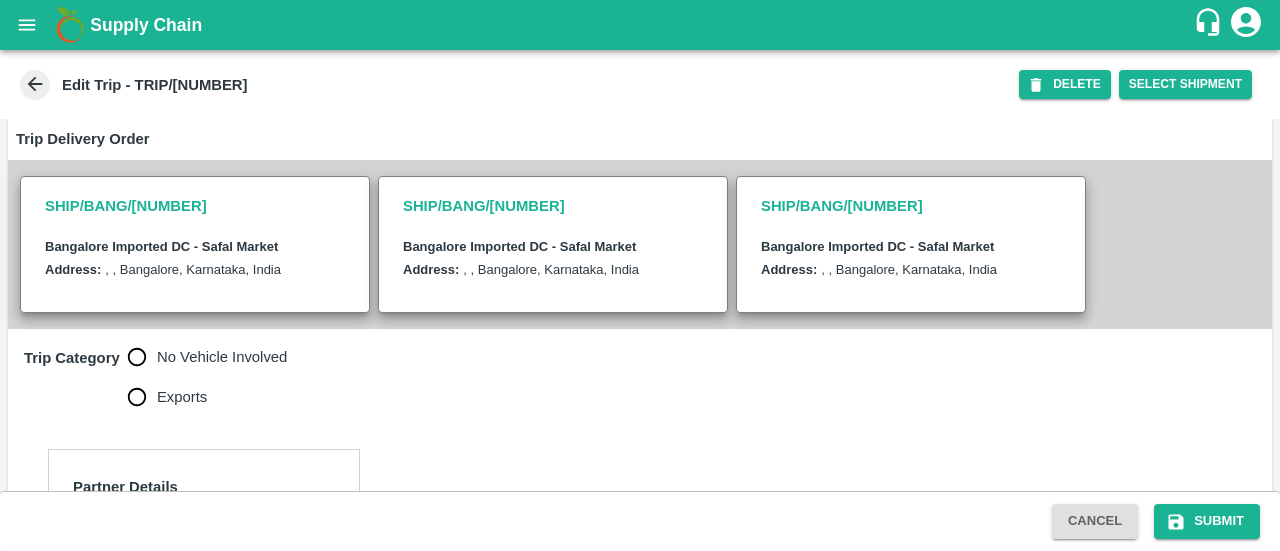 scroll, scrollTop: 408, scrollLeft: 0, axis: vertical 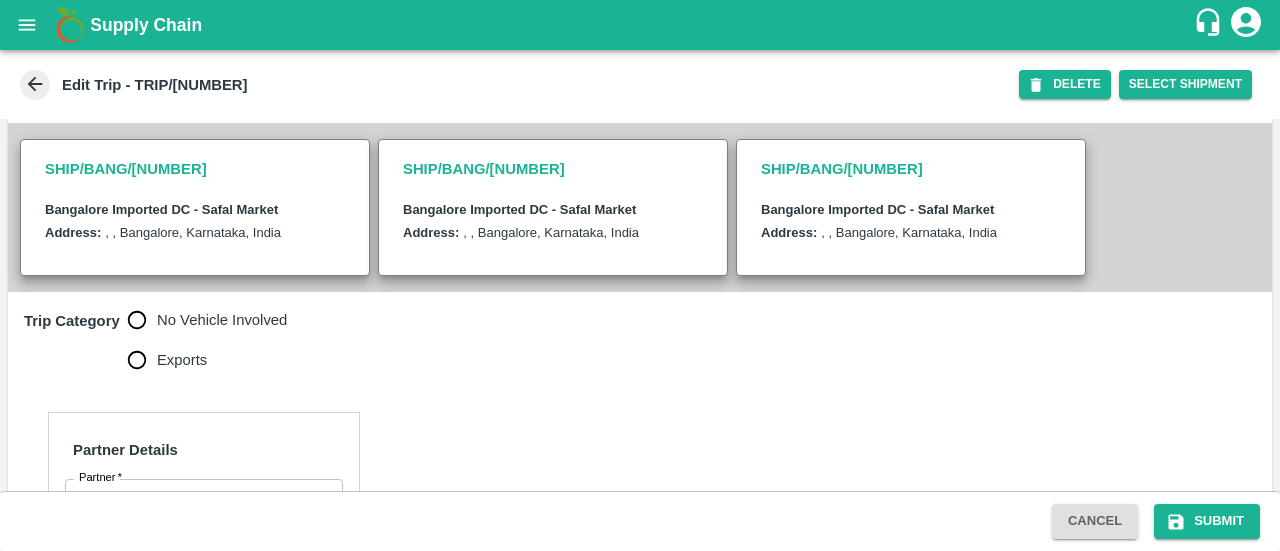 click on "Bangalore Imported DC - Safal Market" at bounding box center (161, 209) 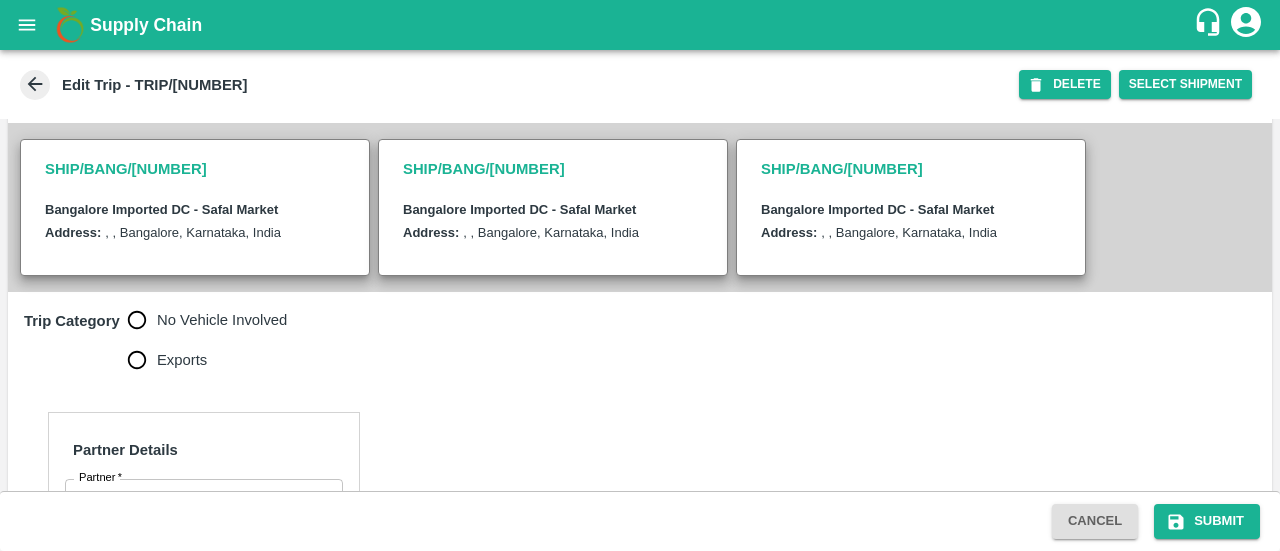 click on "SHIP/BANG/351666" at bounding box center [195, 169] 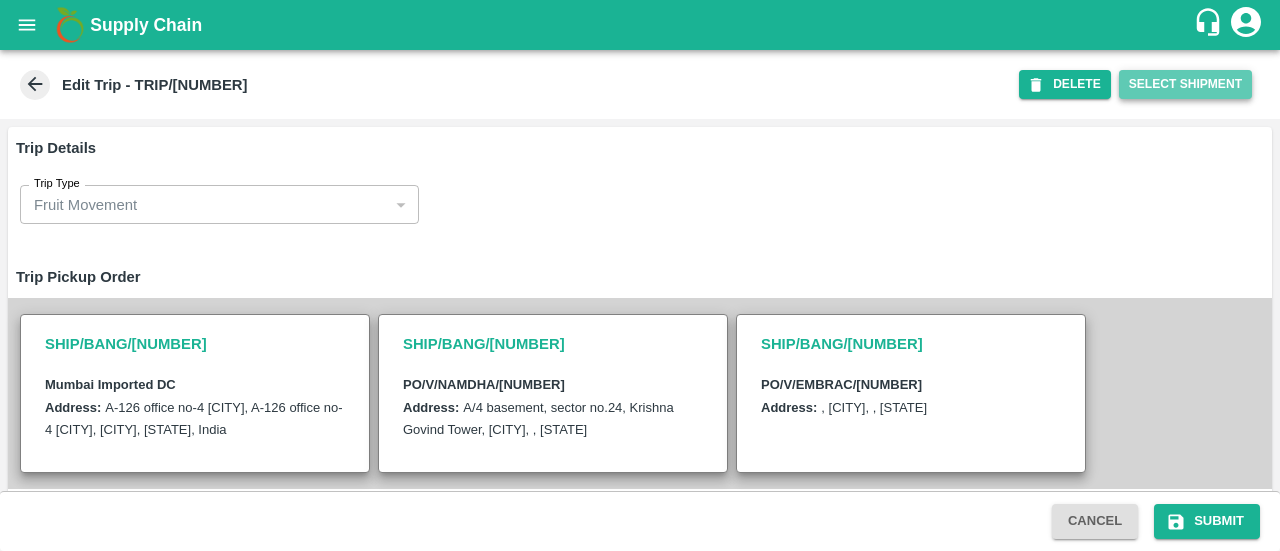 click on "Select Shipment" at bounding box center [1185, 84] 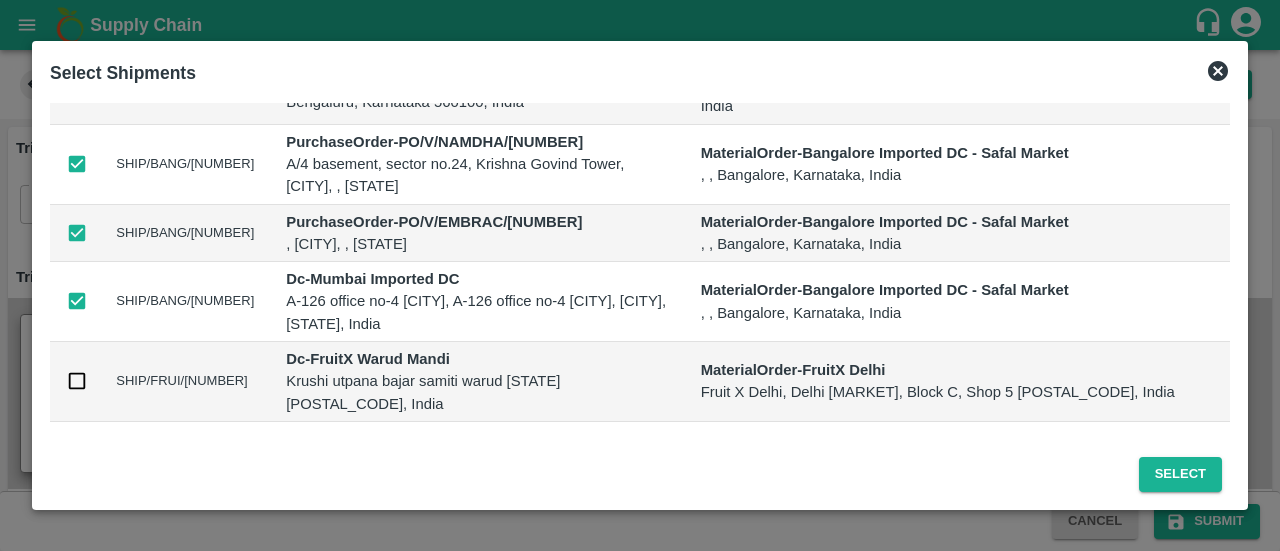 scroll, scrollTop: 92, scrollLeft: 0, axis: vertical 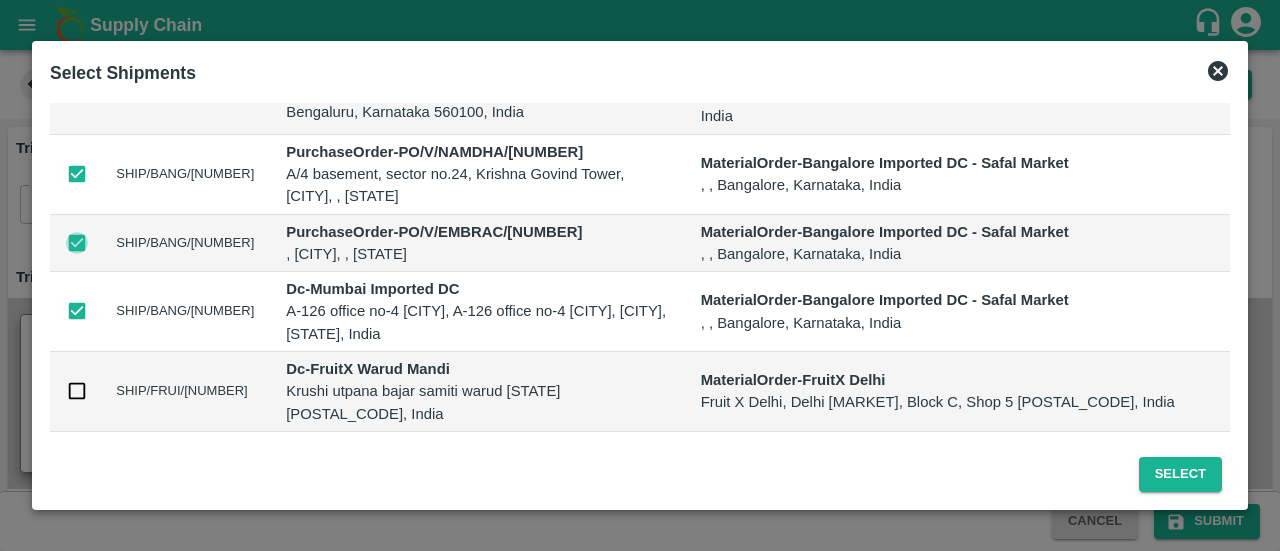click at bounding box center (77, 243) 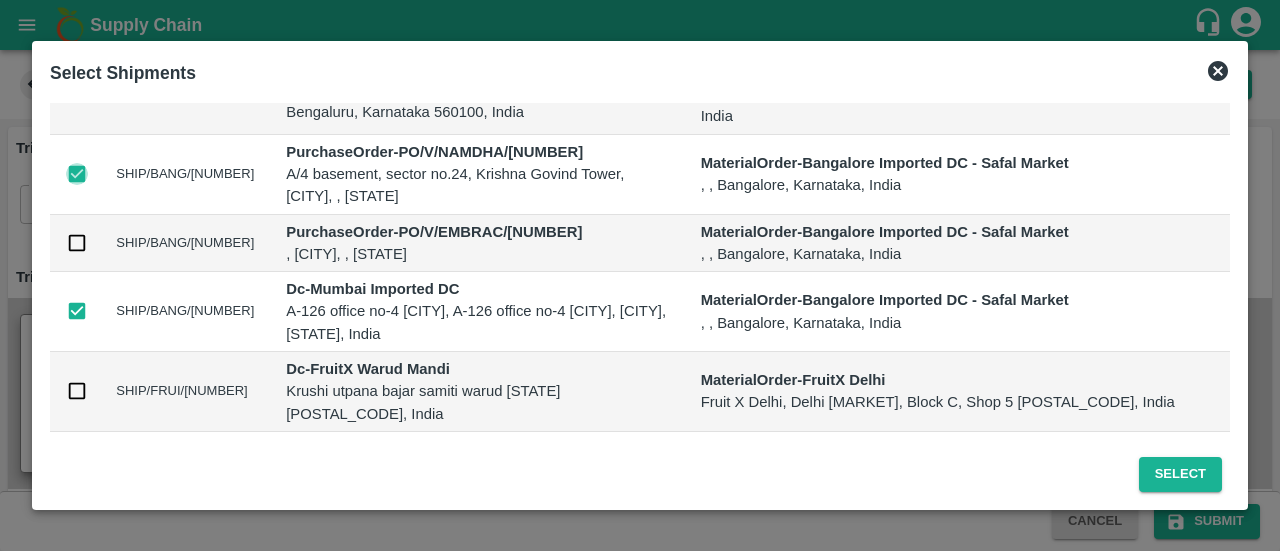 click at bounding box center [77, 174] 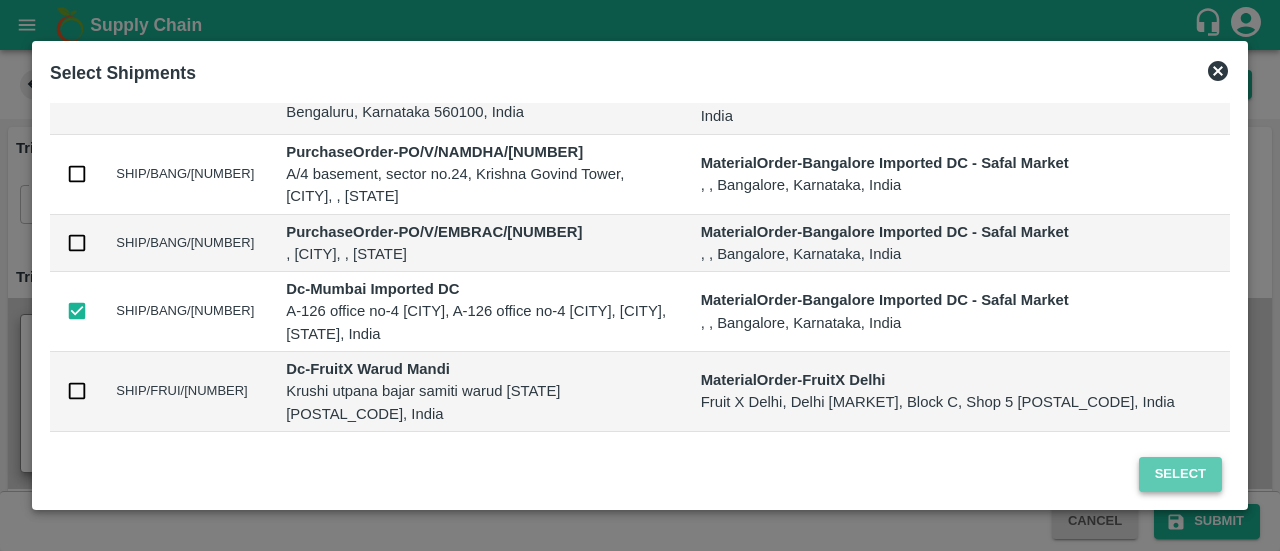 click on "Select" at bounding box center (1180, 474) 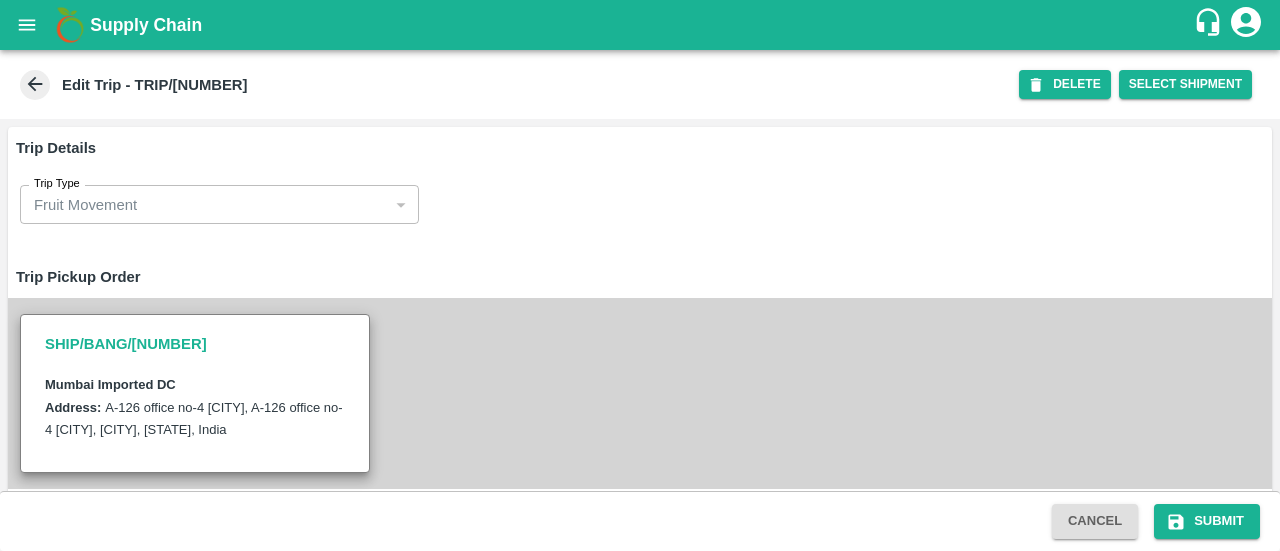 click on "SHIP/BANG/351666" at bounding box center (195, 344) 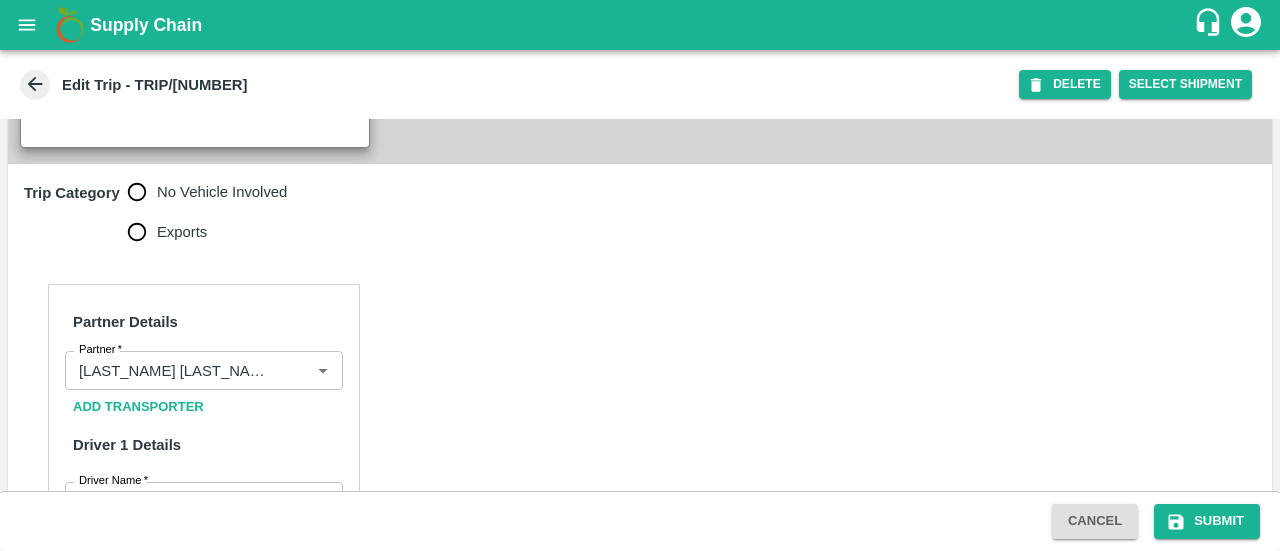 scroll, scrollTop: 288, scrollLeft: 0, axis: vertical 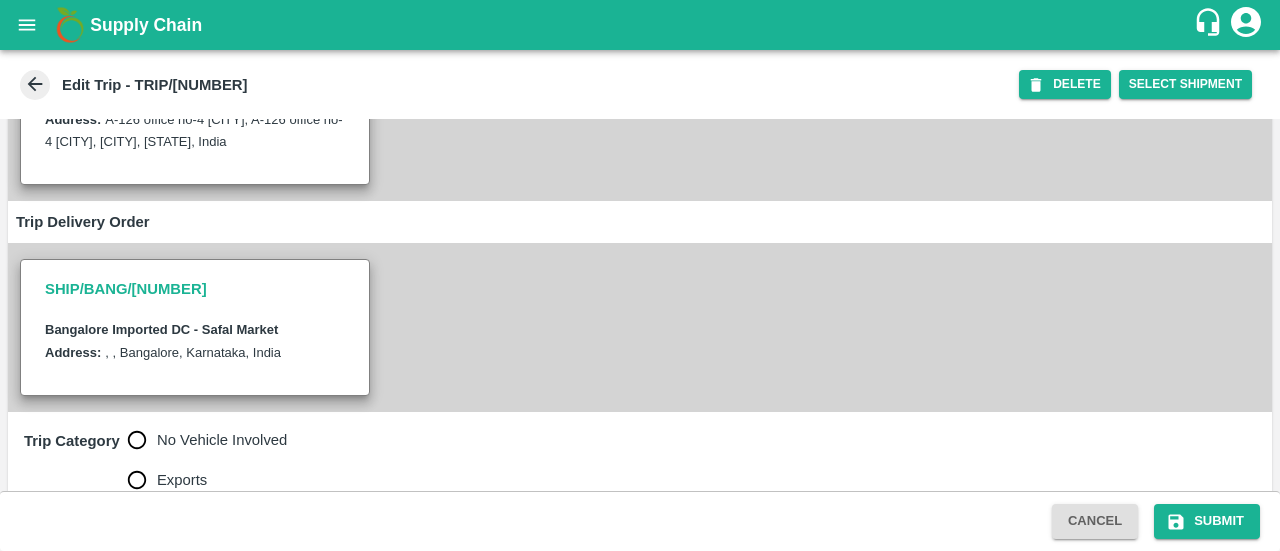 click on "SHIP/BANG/351666" at bounding box center (195, 289) 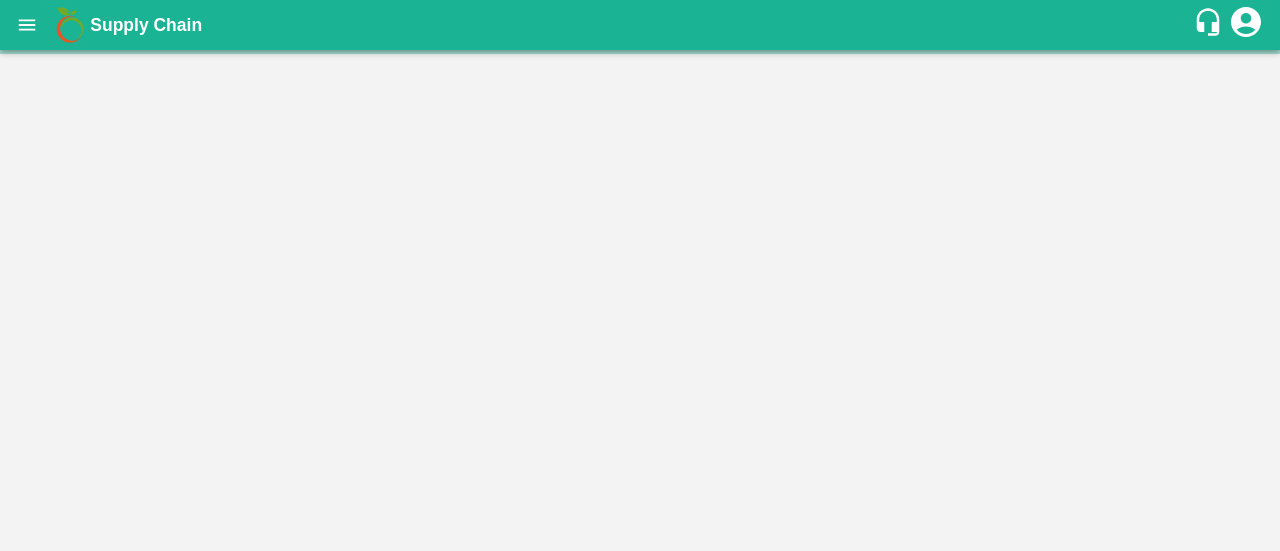 scroll, scrollTop: 0, scrollLeft: 0, axis: both 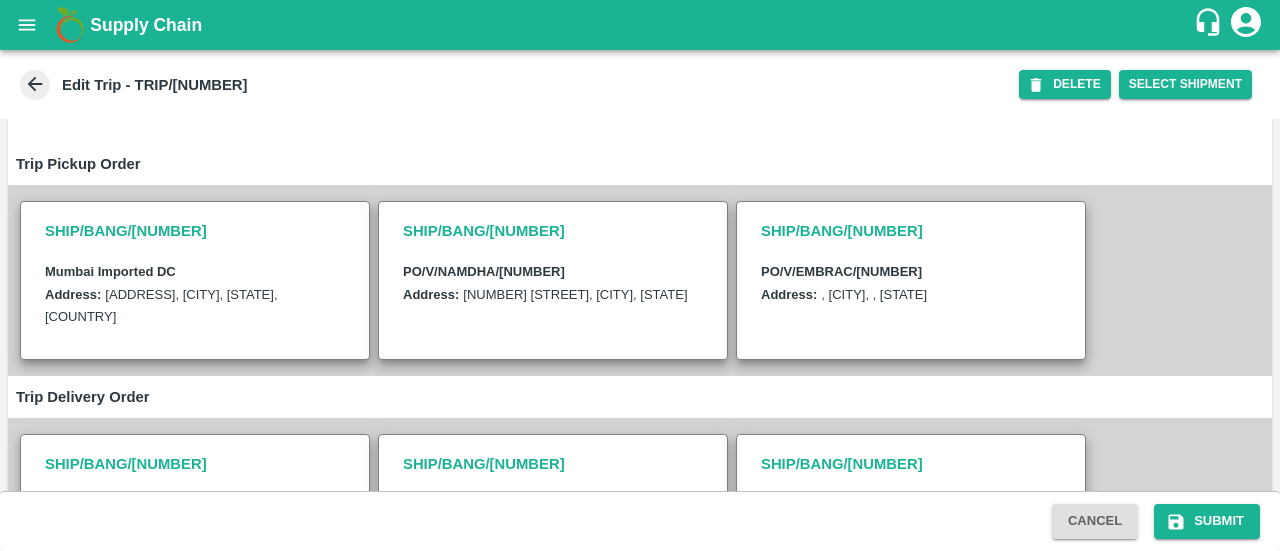 click on "SHIP/BANG/351695" at bounding box center (911, 231) 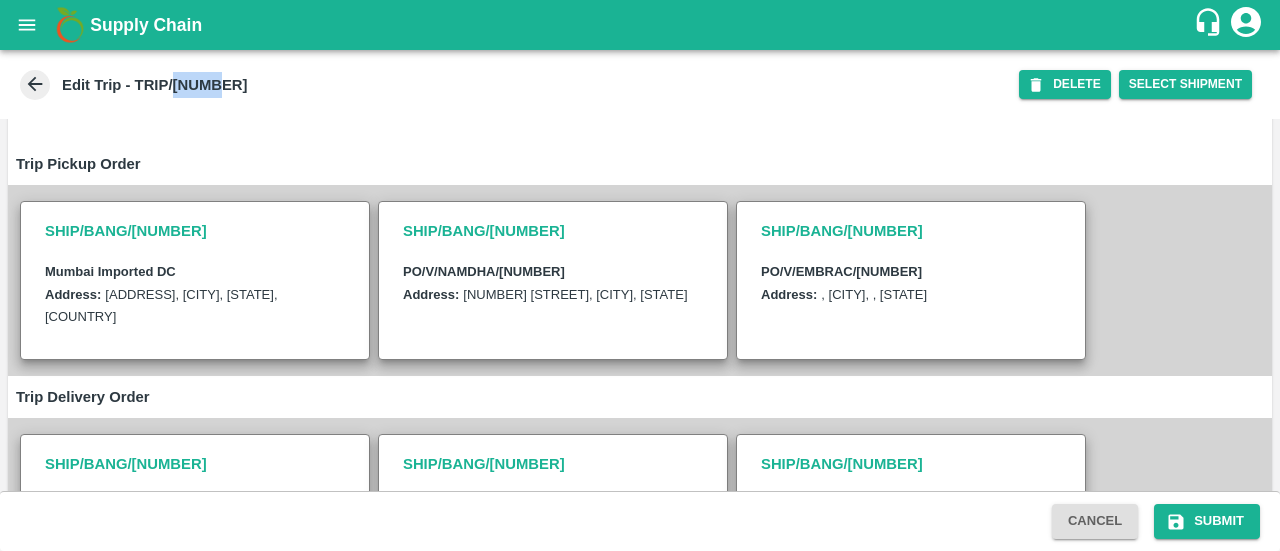 click on "Edit Trip - TRIP/86221" at bounding box center (155, 85) 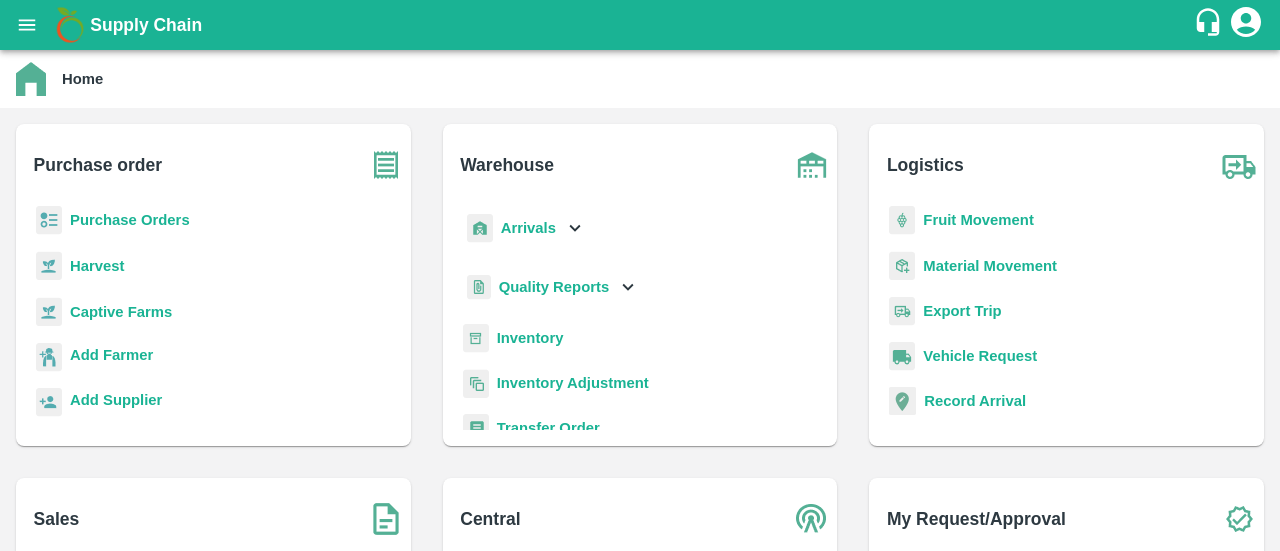 scroll, scrollTop: 0, scrollLeft: 0, axis: both 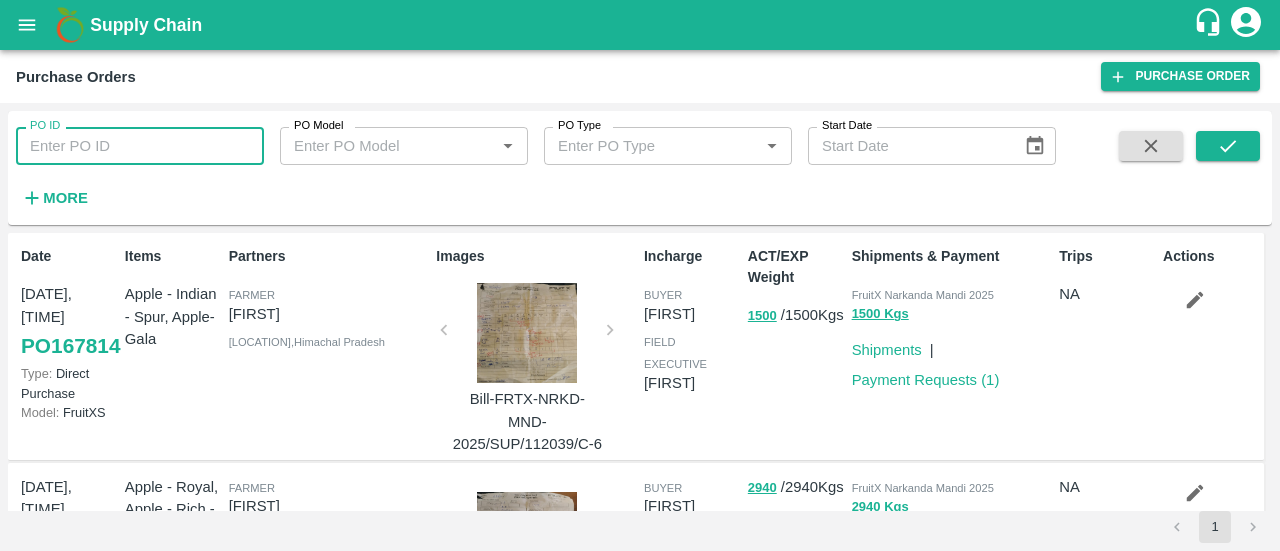 click on "PO ID" at bounding box center [140, 146] 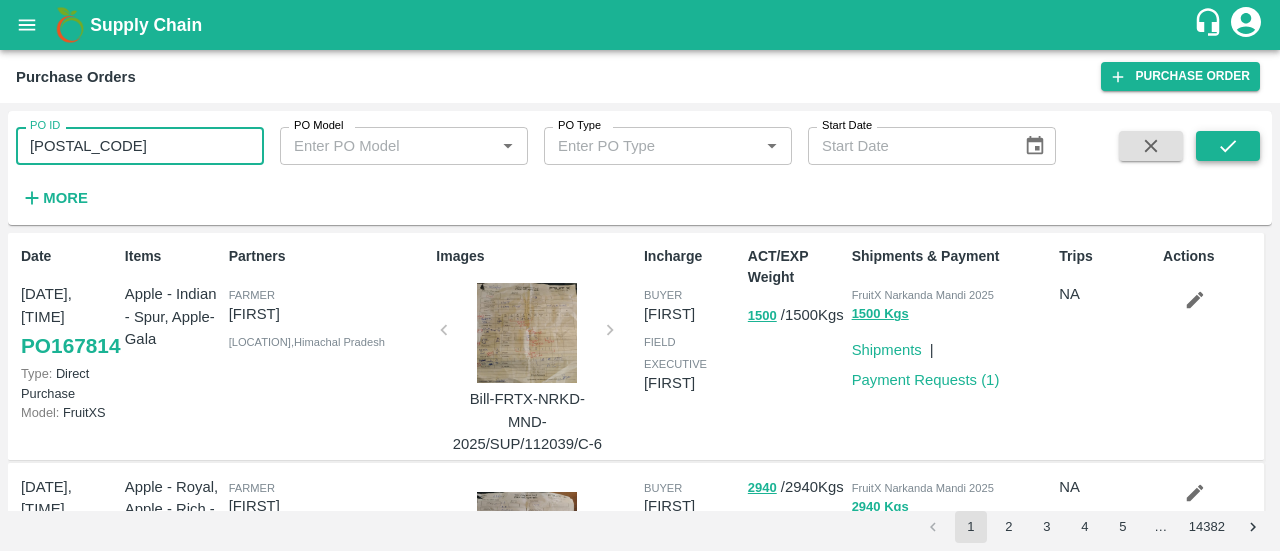 type on "167459" 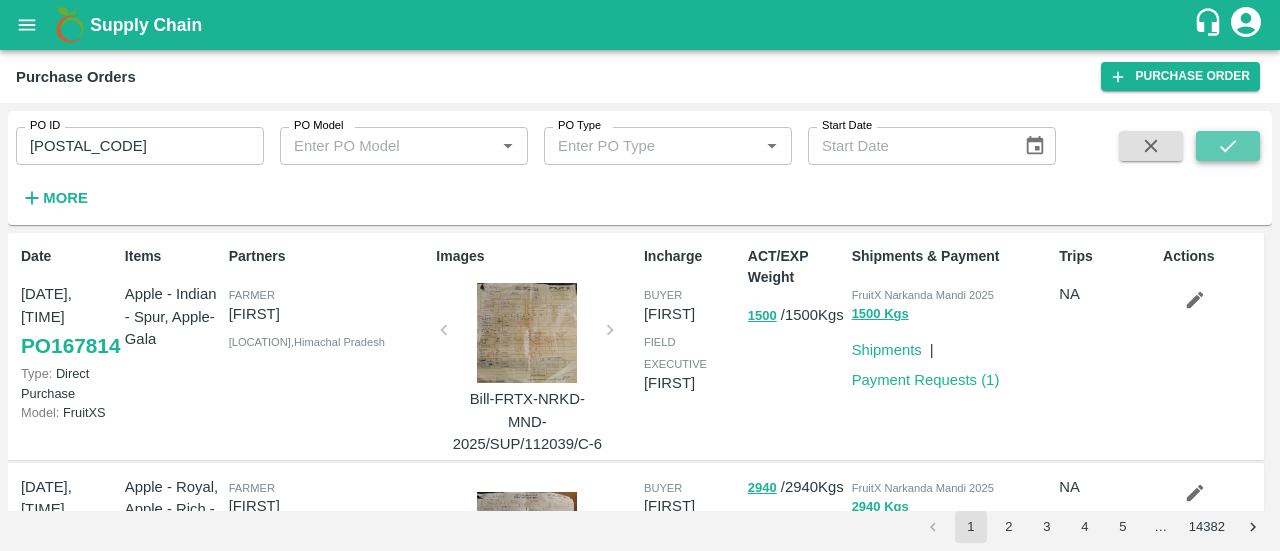 click at bounding box center (1228, 146) 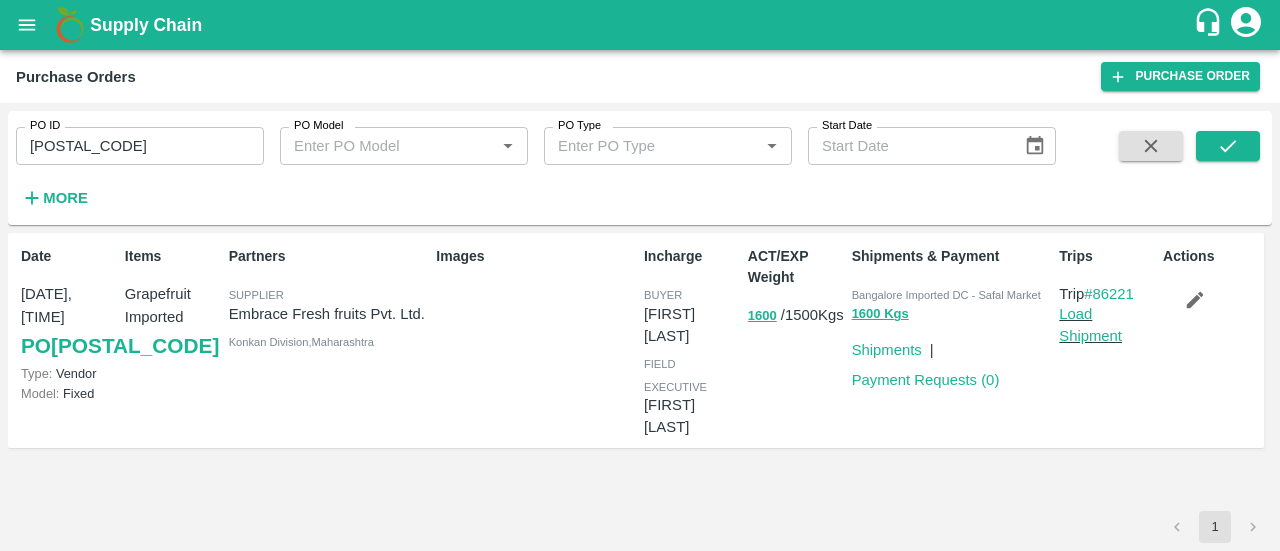 click on "PO  167459" at bounding box center (120, 346) 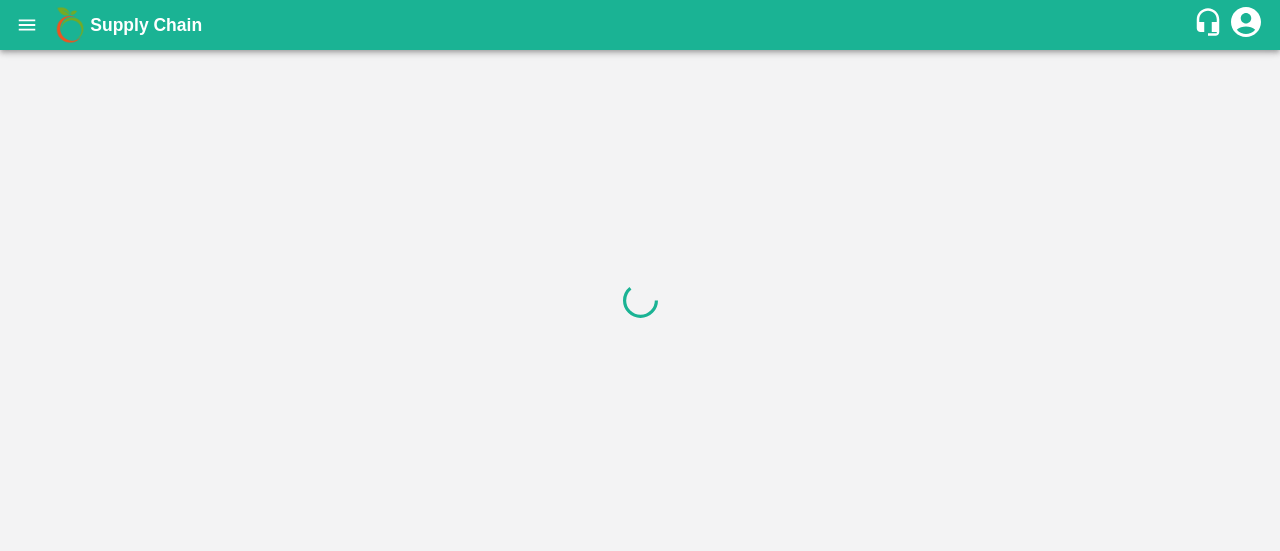 scroll, scrollTop: 0, scrollLeft: 0, axis: both 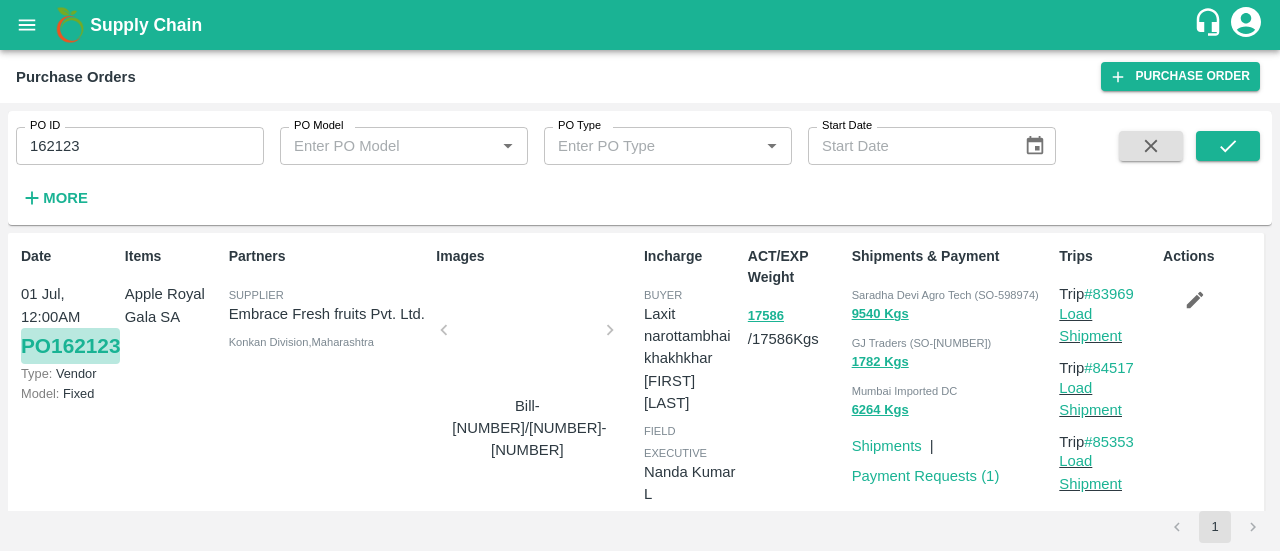 click on "PO [ADDRESS]" at bounding box center (70, 346) 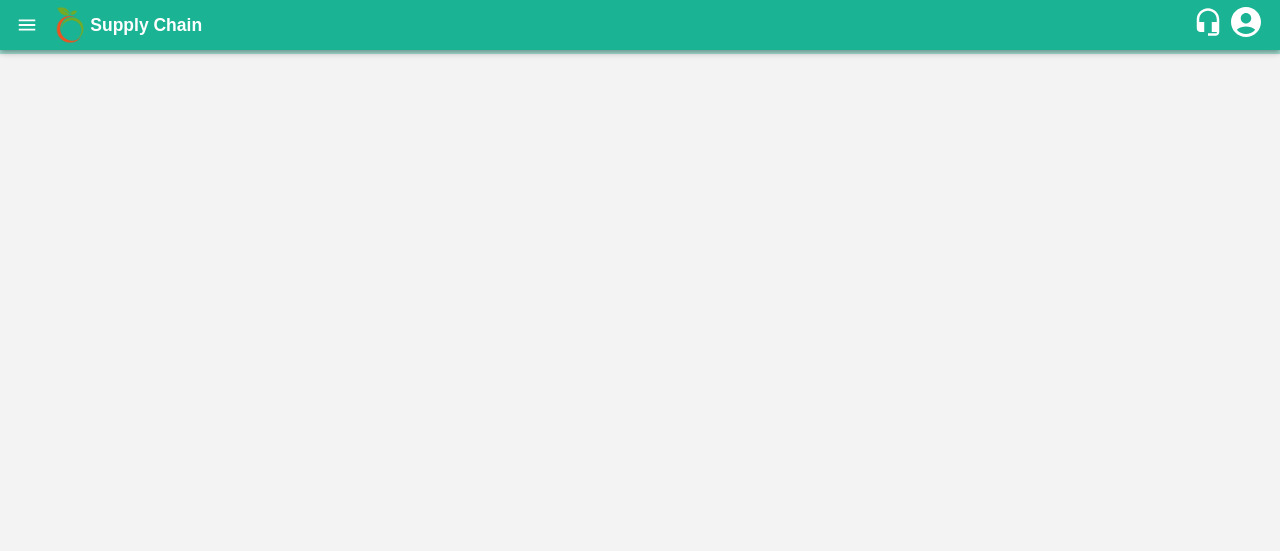scroll, scrollTop: 0, scrollLeft: 0, axis: both 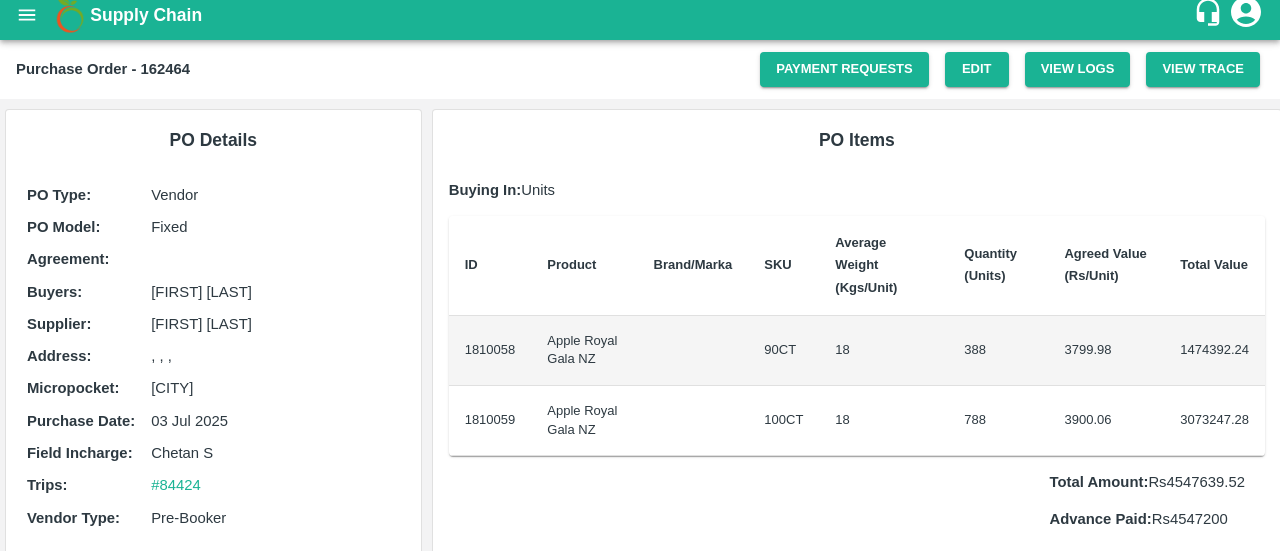 click on "Total Amount:  Rs  4547639.52 Advance Paid:  Rs  4547200 PR Amount:  Rs  0 Outstanding Amount:  Rs  439.52" at bounding box center [857, 530] 